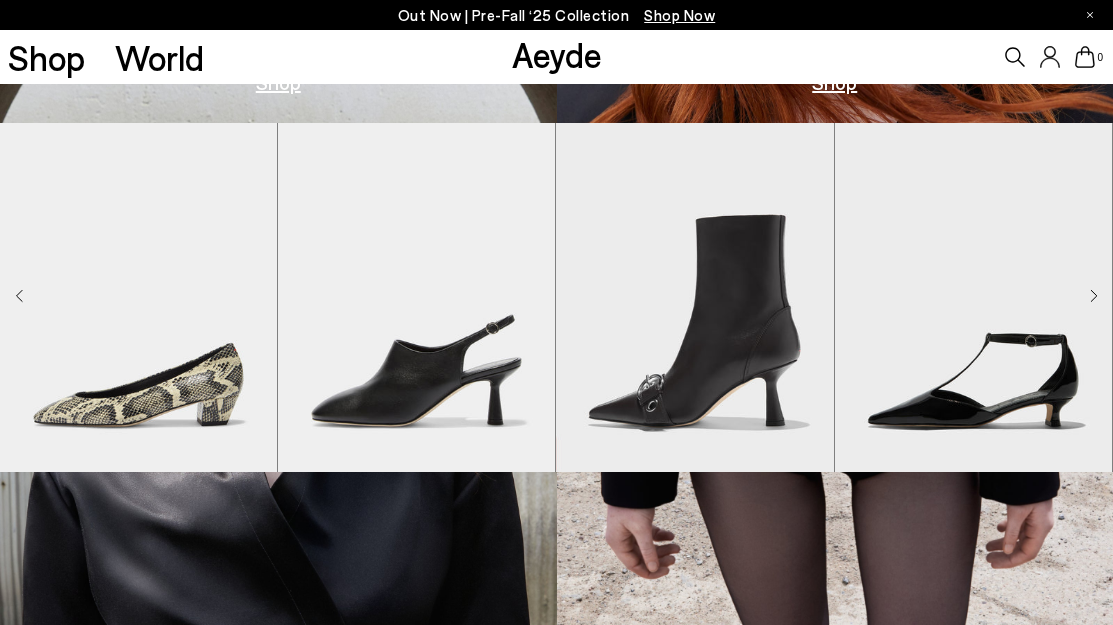 scroll, scrollTop: 1098, scrollLeft: 0, axis: vertical 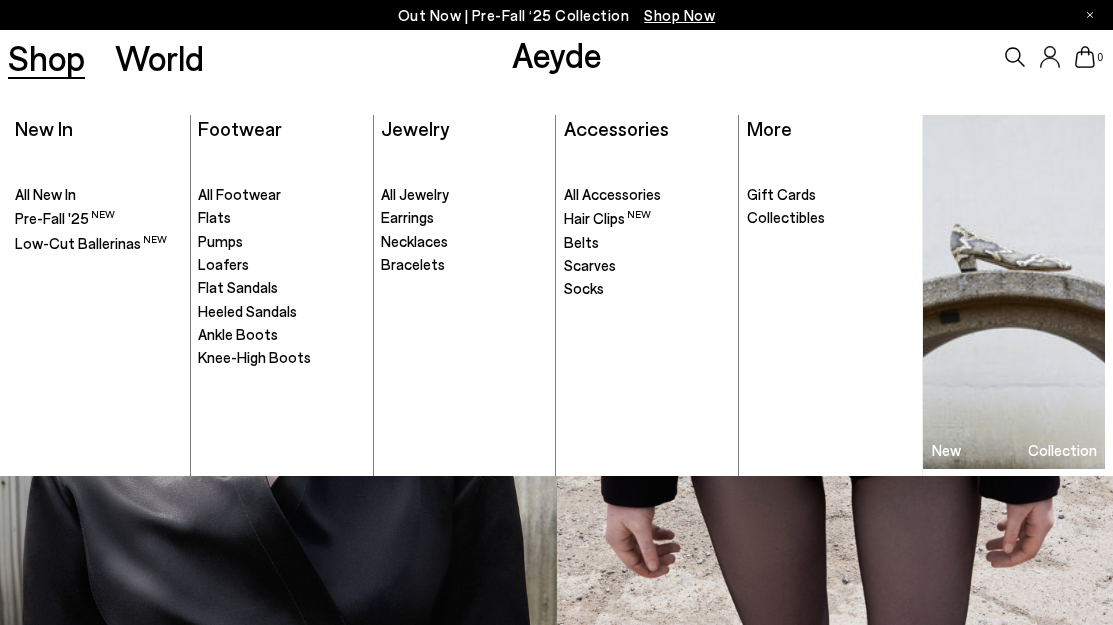 click on "Shop" at bounding box center (46, 57) 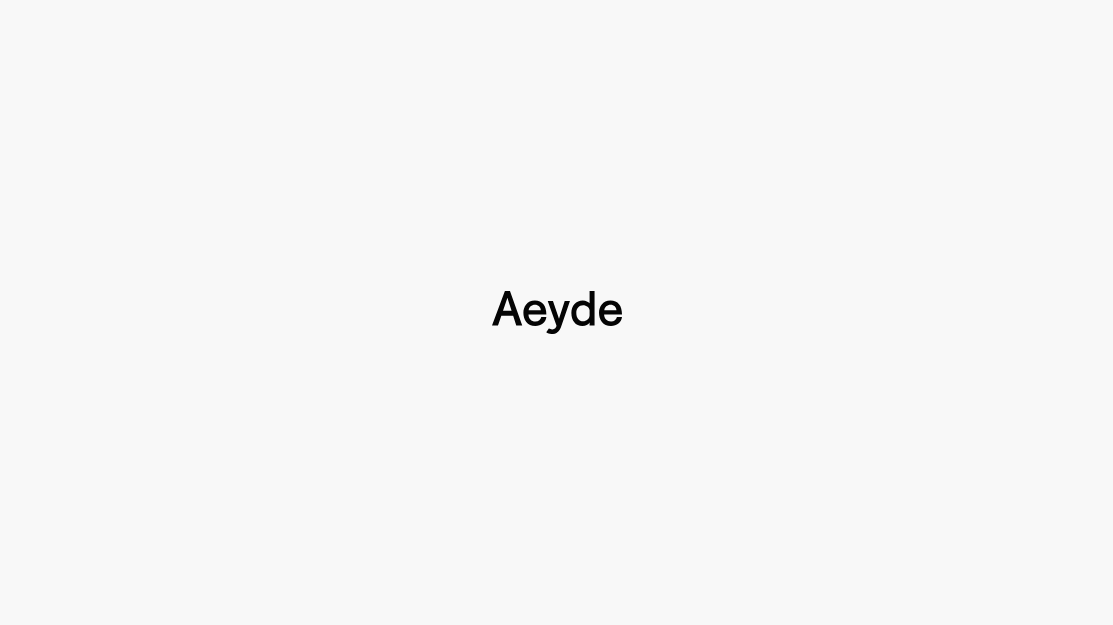 scroll, scrollTop: 0, scrollLeft: 0, axis: both 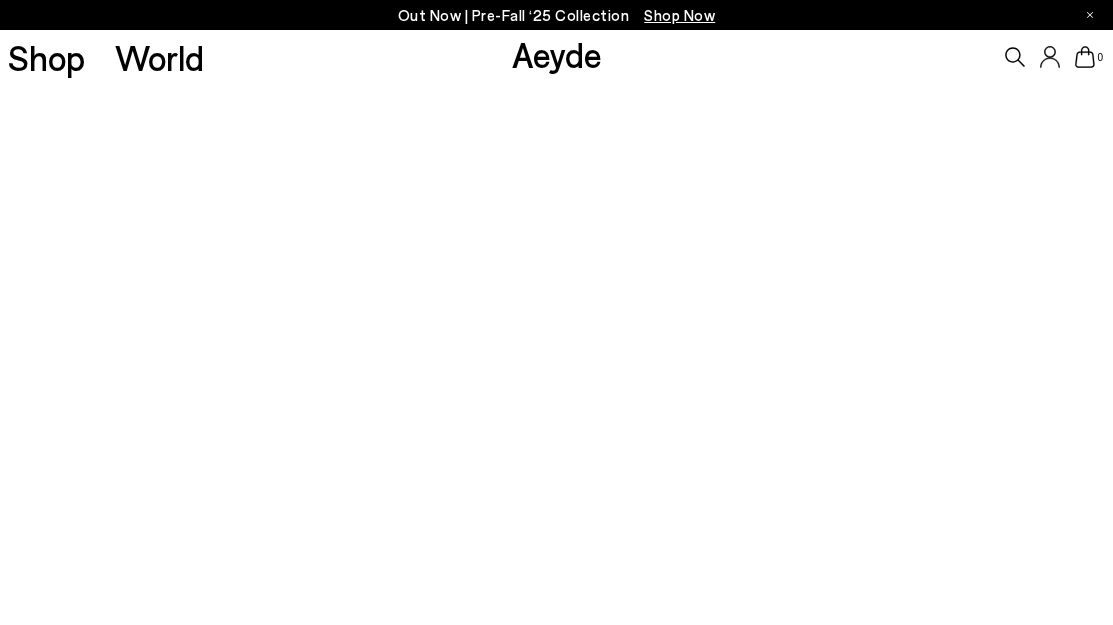 type 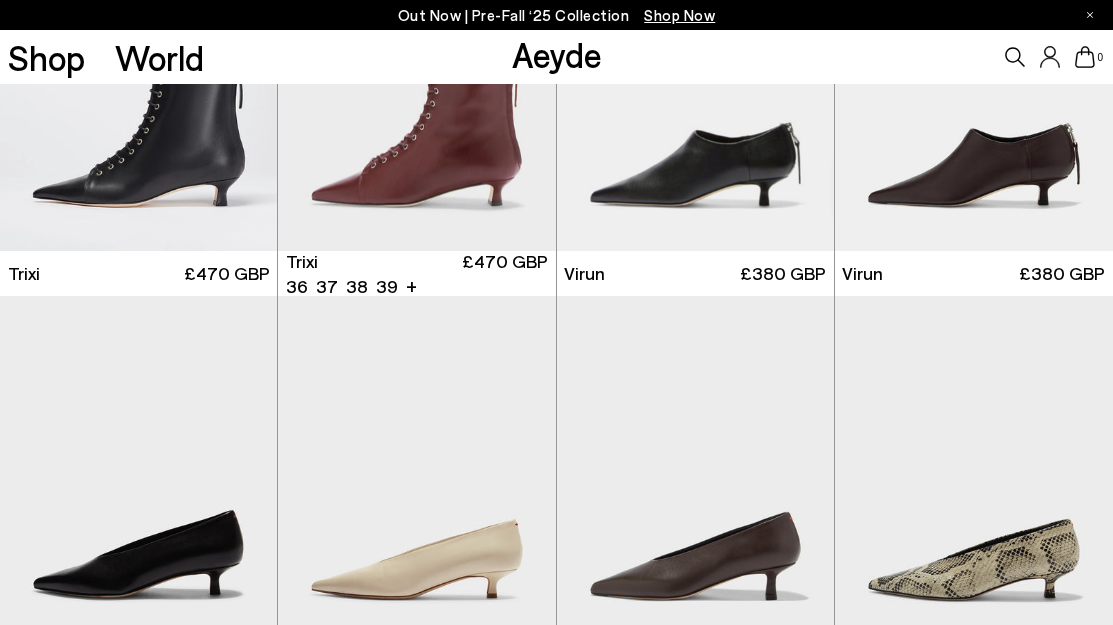 scroll, scrollTop: 6498, scrollLeft: 0, axis: vertical 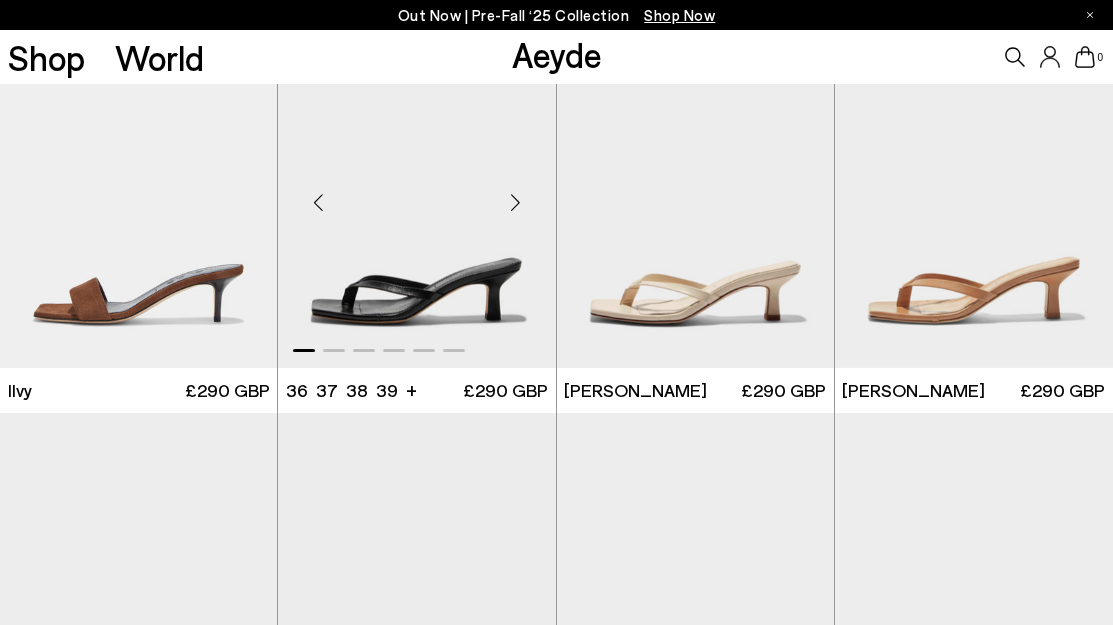 click at bounding box center [516, 202] 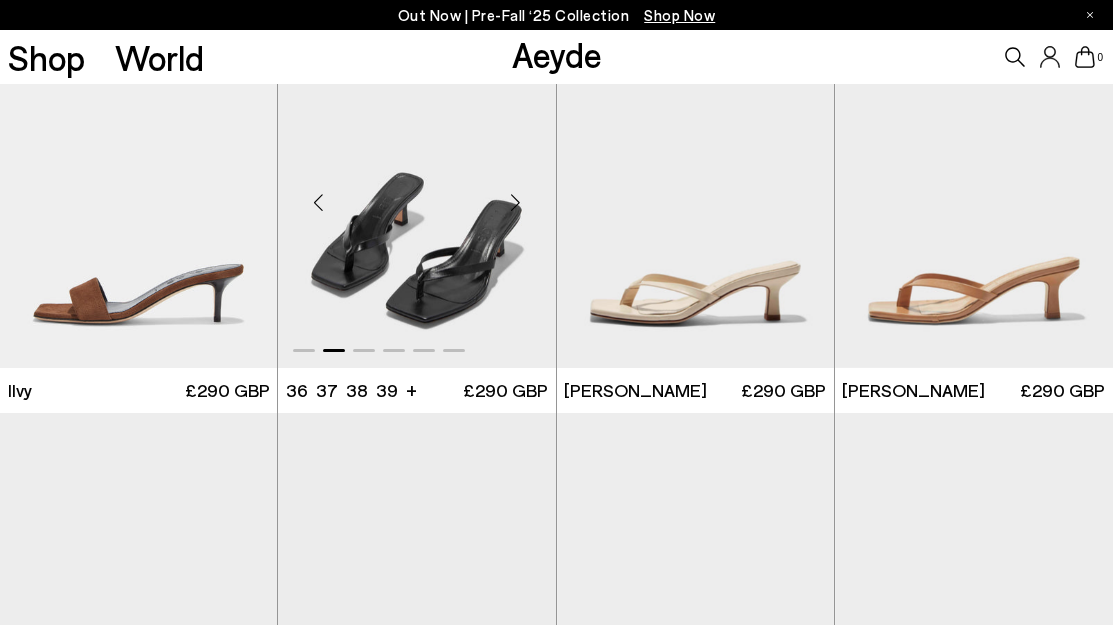click at bounding box center (516, 202) 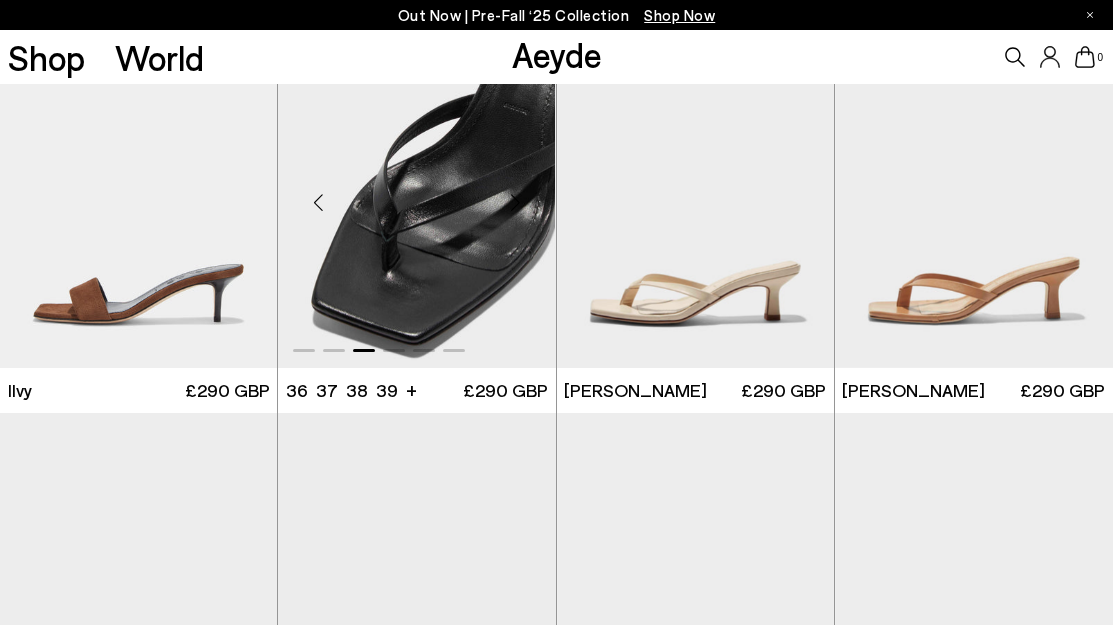 click at bounding box center [516, 202] 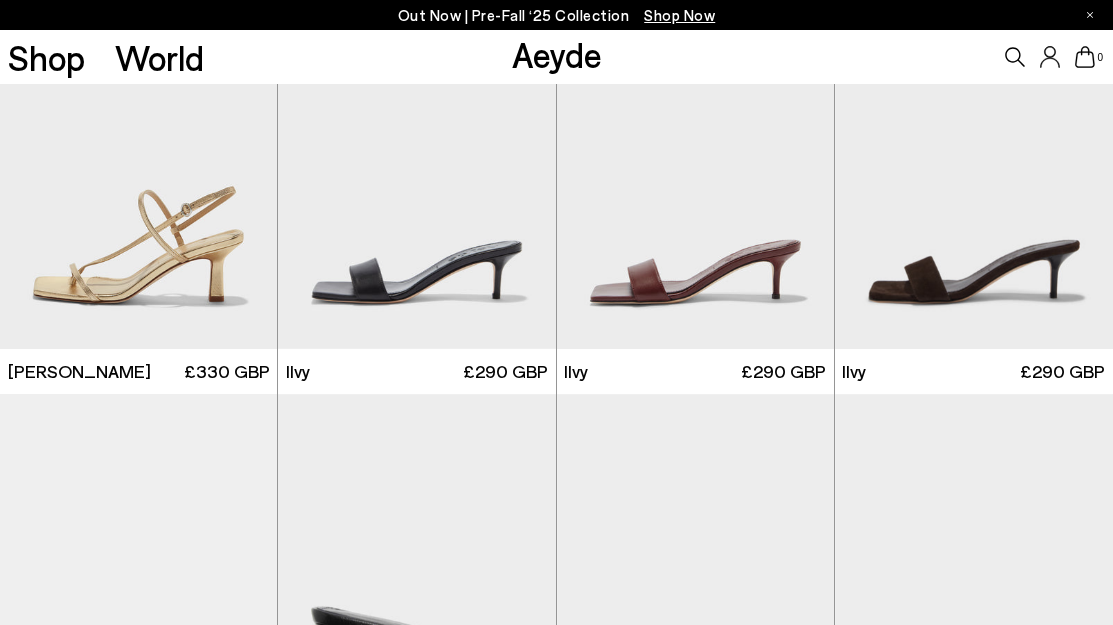 scroll, scrollTop: 15636, scrollLeft: 0, axis: vertical 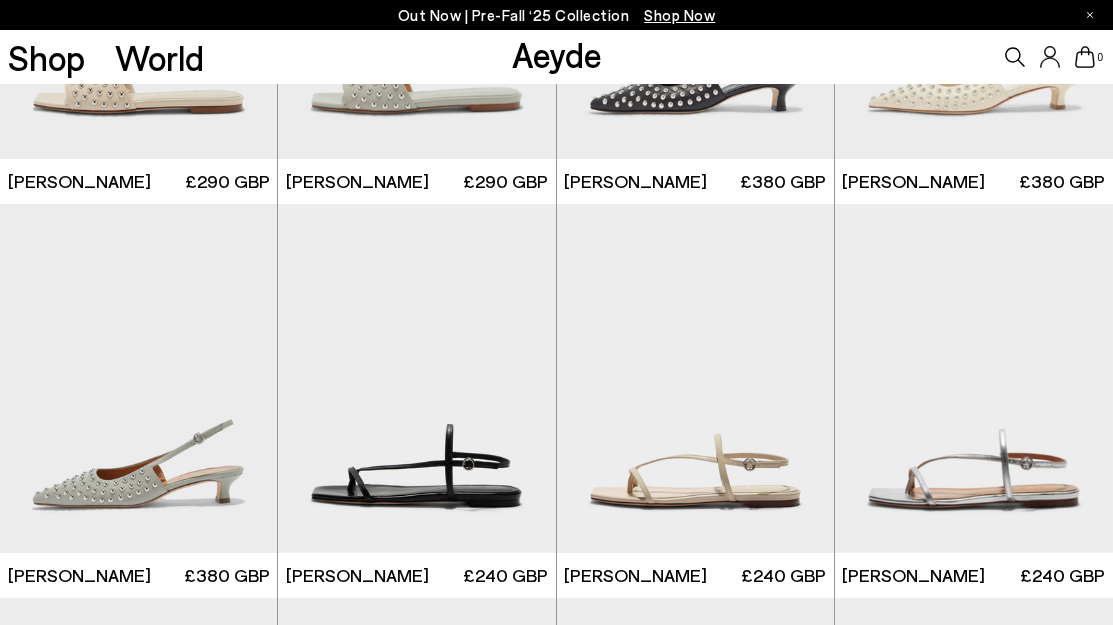 click at bounding box center [138, -410] 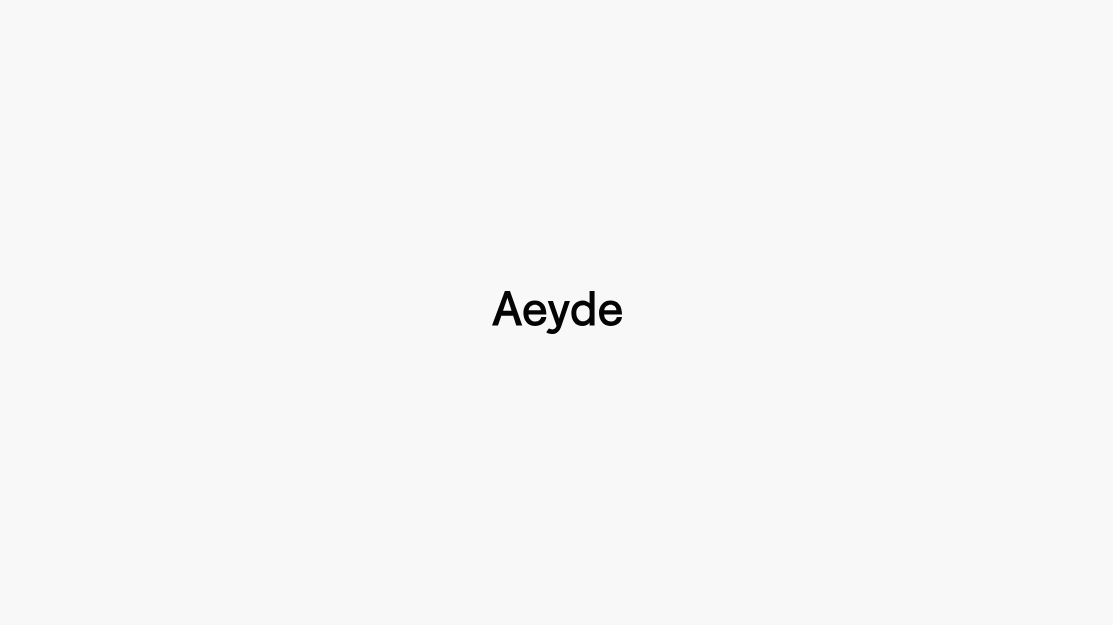 scroll, scrollTop: 0, scrollLeft: 0, axis: both 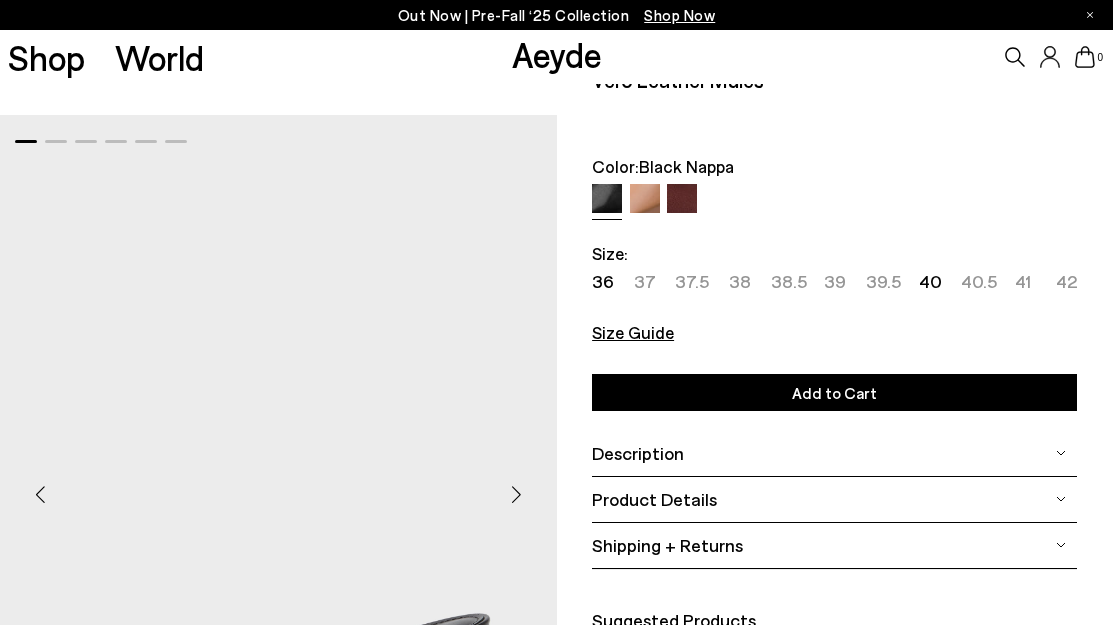 type 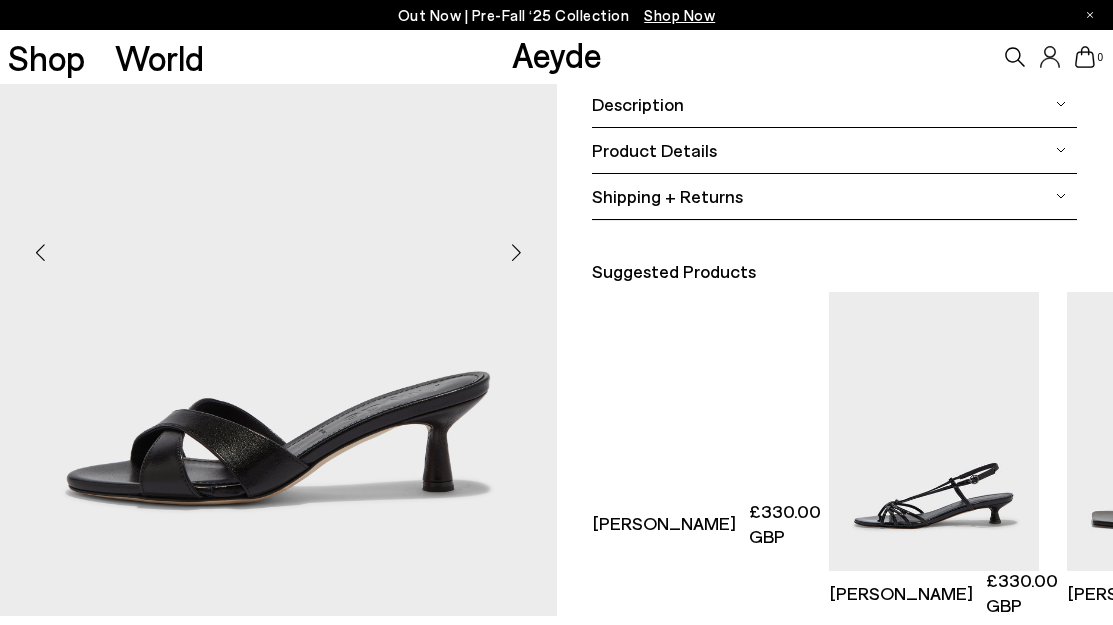scroll, scrollTop: 402, scrollLeft: 0, axis: vertical 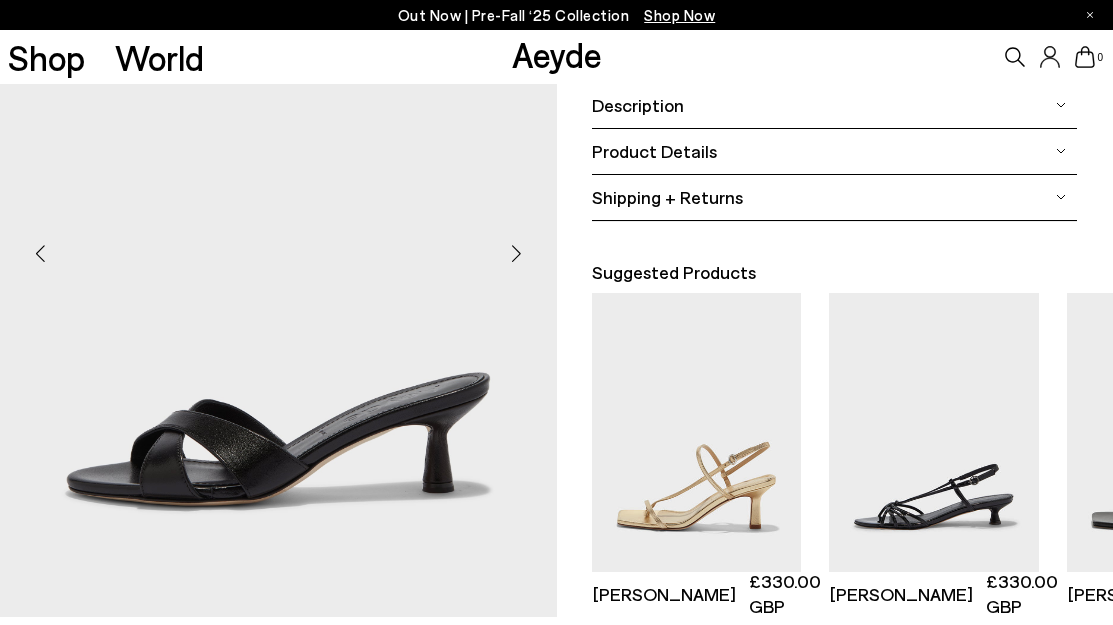 click at bounding box center [517, 254] 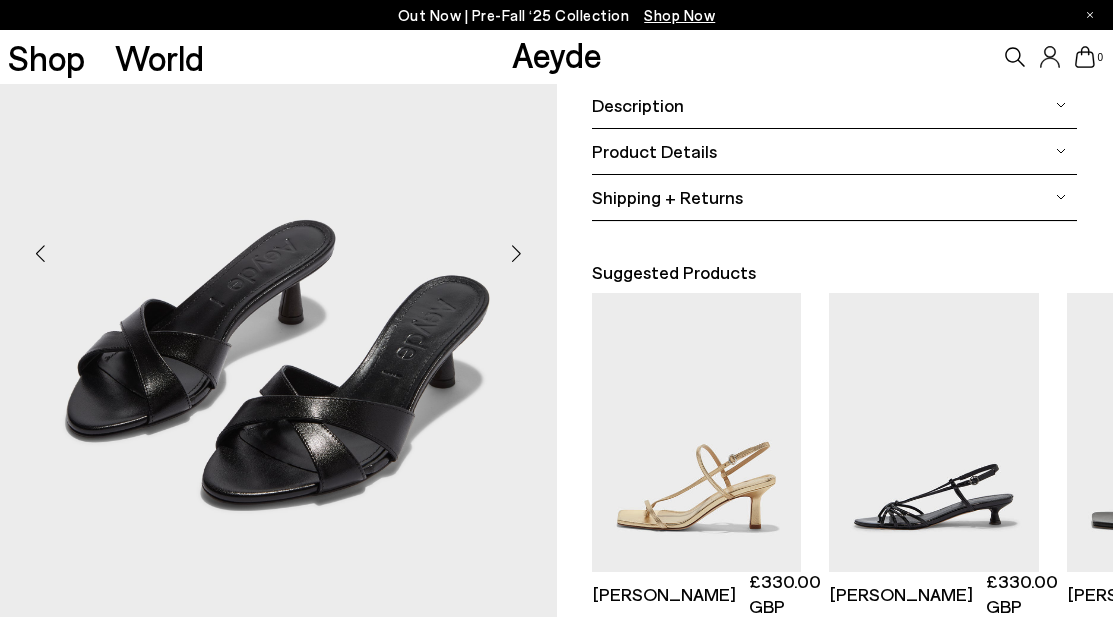 click at bounding box center (517, 254) 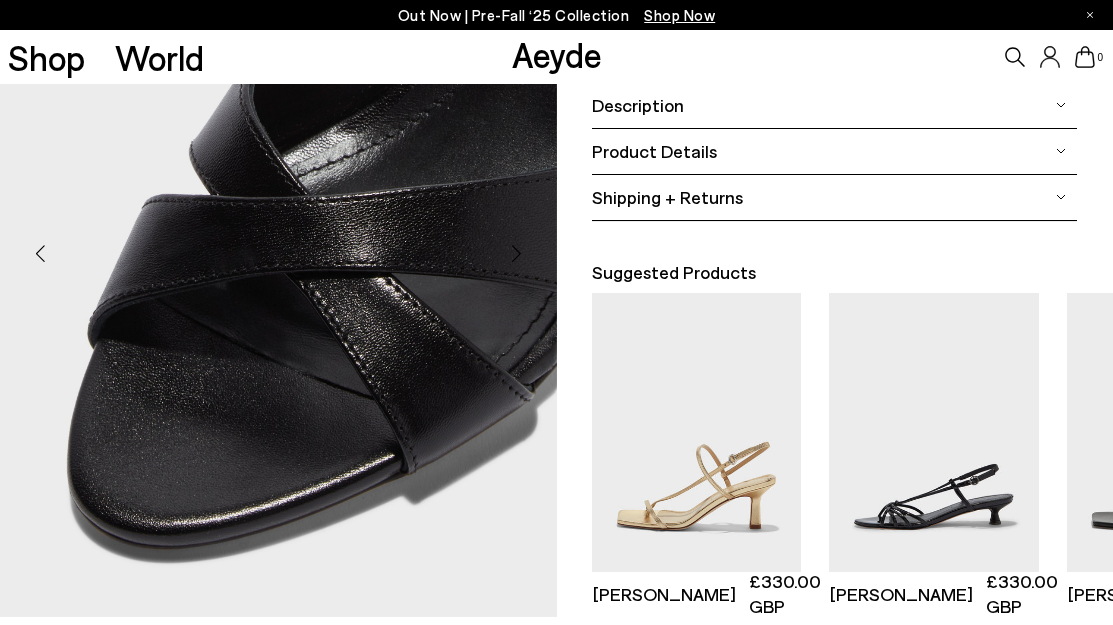 click at bounding box center (517, 254) 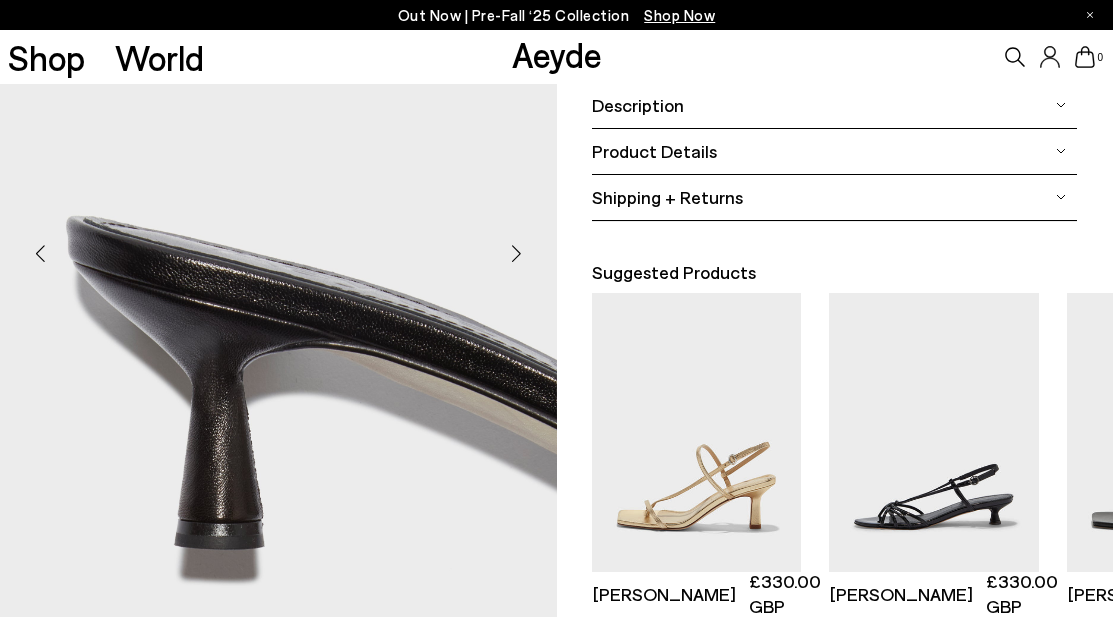 click at bounding box center (517, 254) 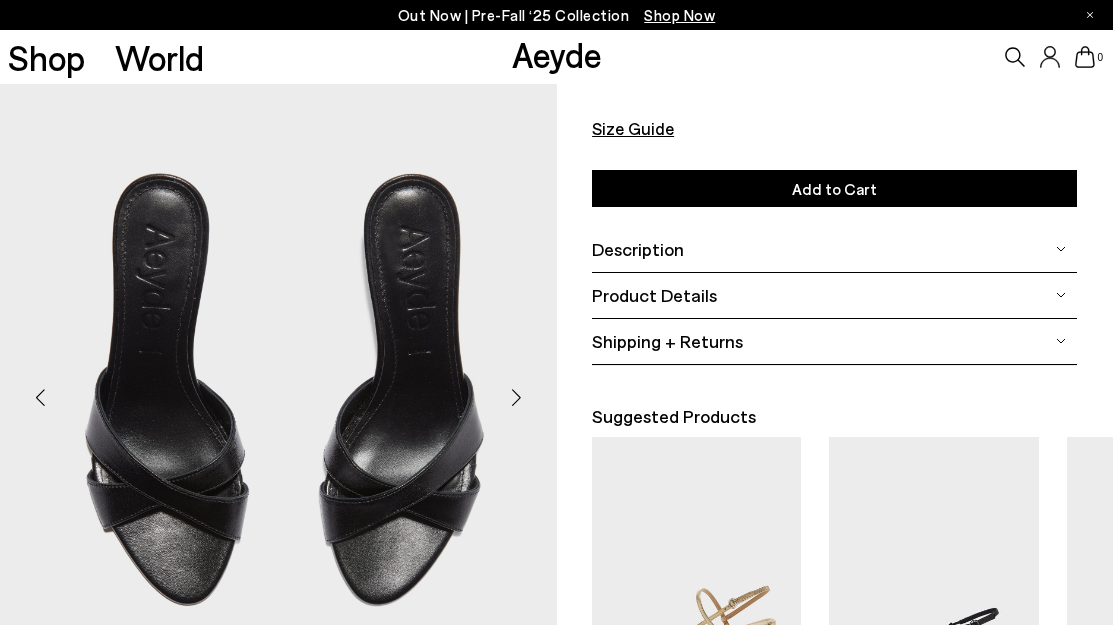 scroll, scrollTop: 0, scrollLeft: 0, axis: both 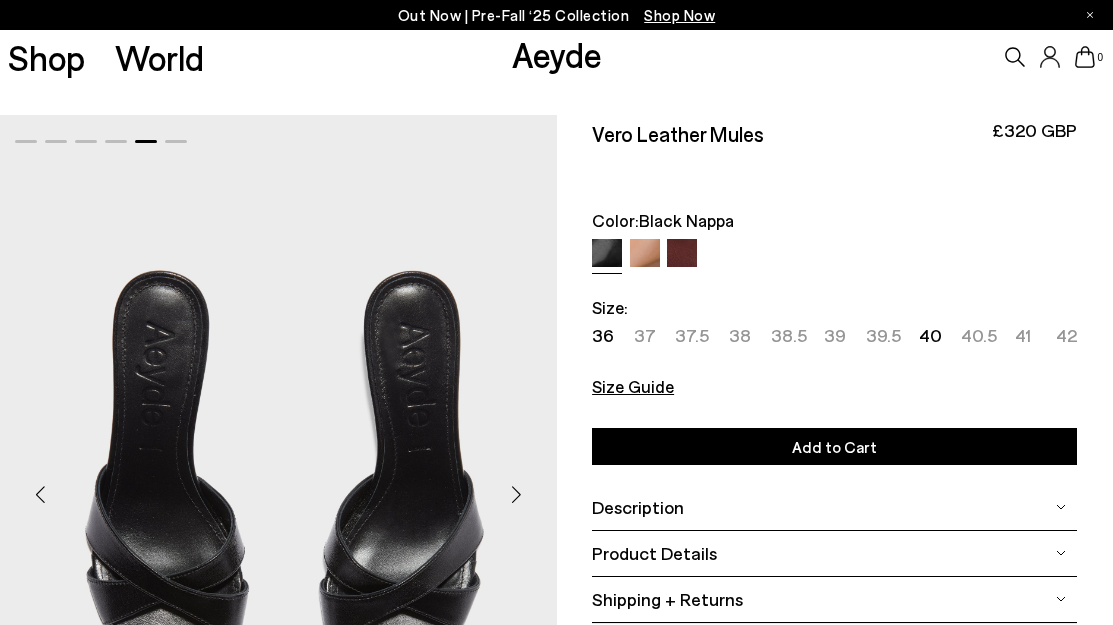 click at bounding box center (517, 494) 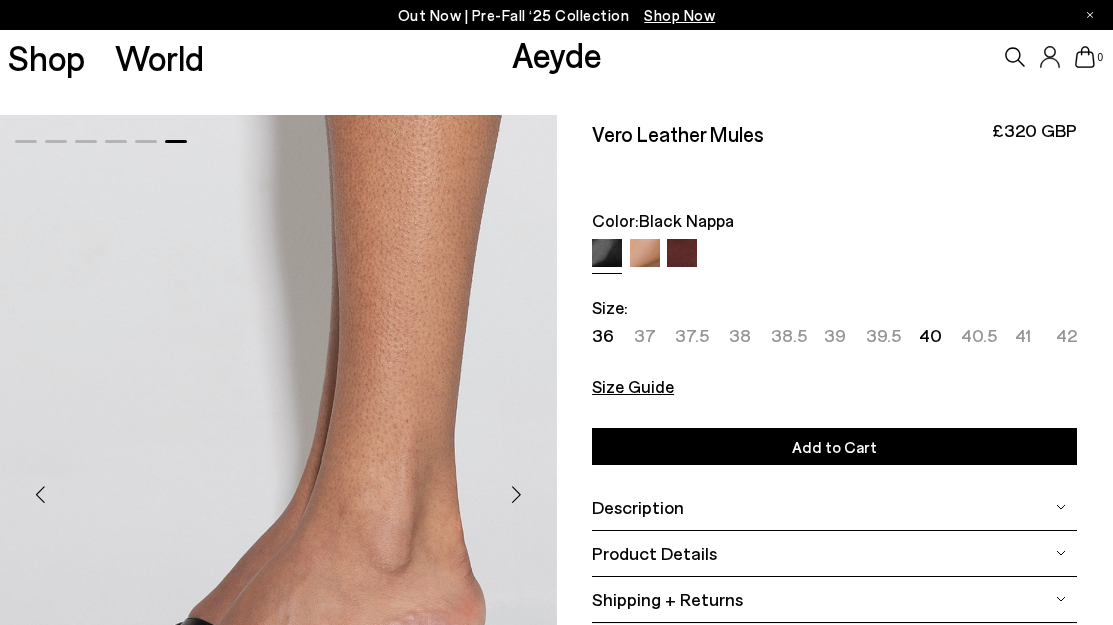 click at bounding box center (517, 494) 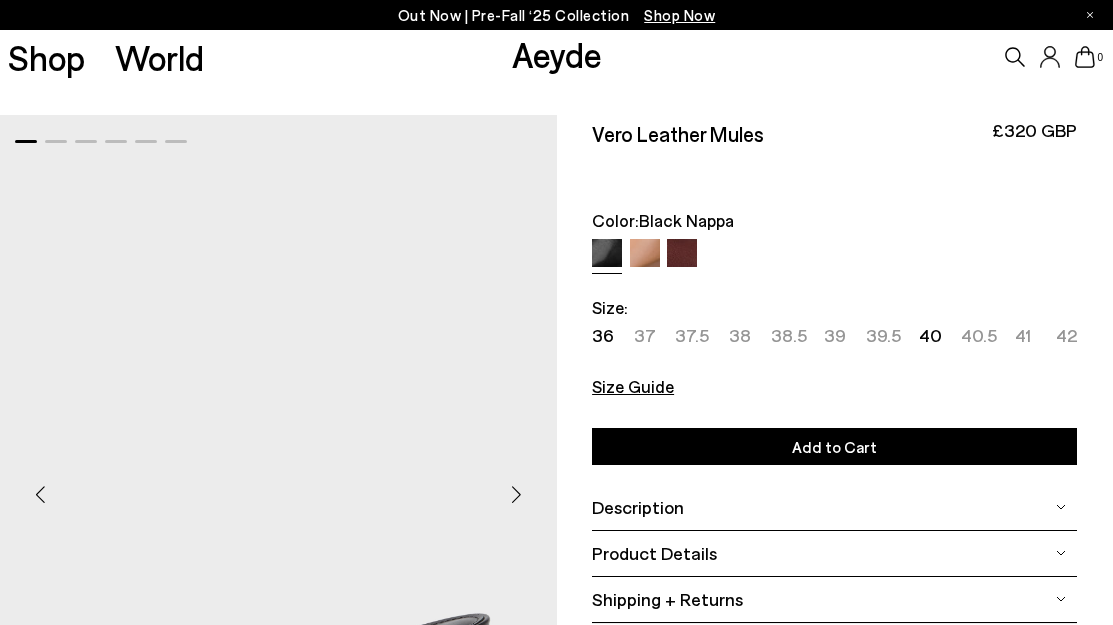 click at bounding box center (40, 494) 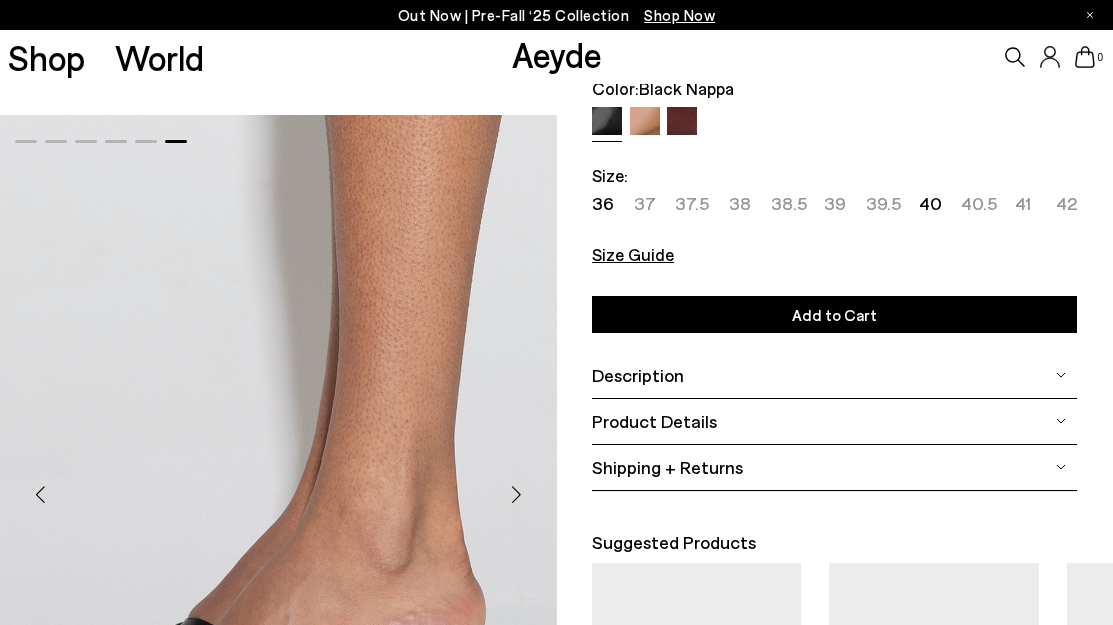 scroll, scrollTop: 184, scrollLeft: 0, axis: vertical 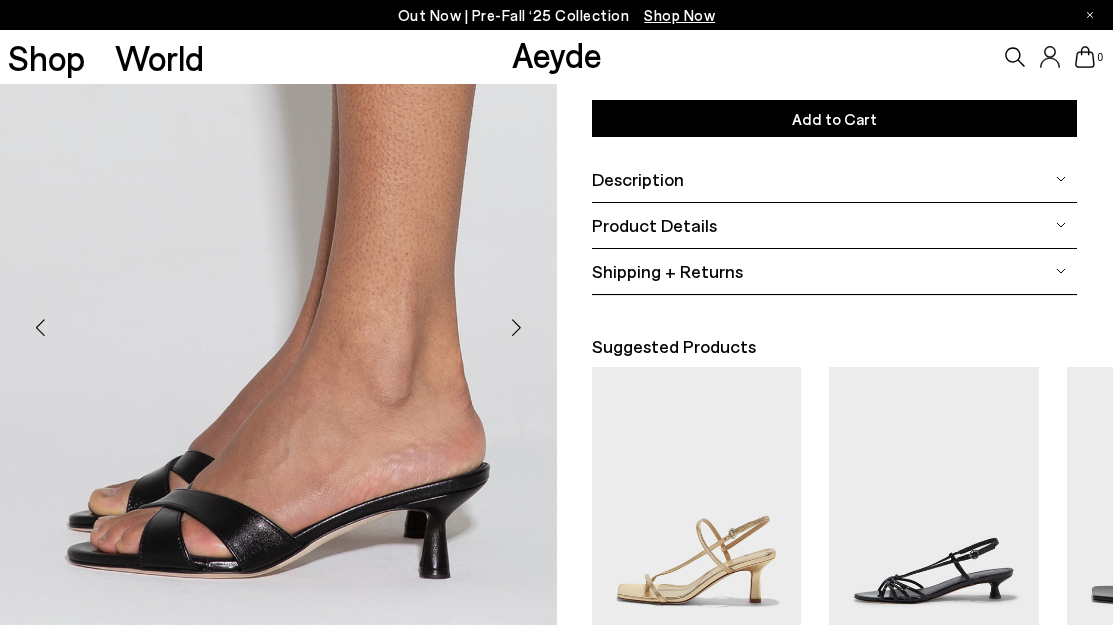 click at bounding box center [517, 328] 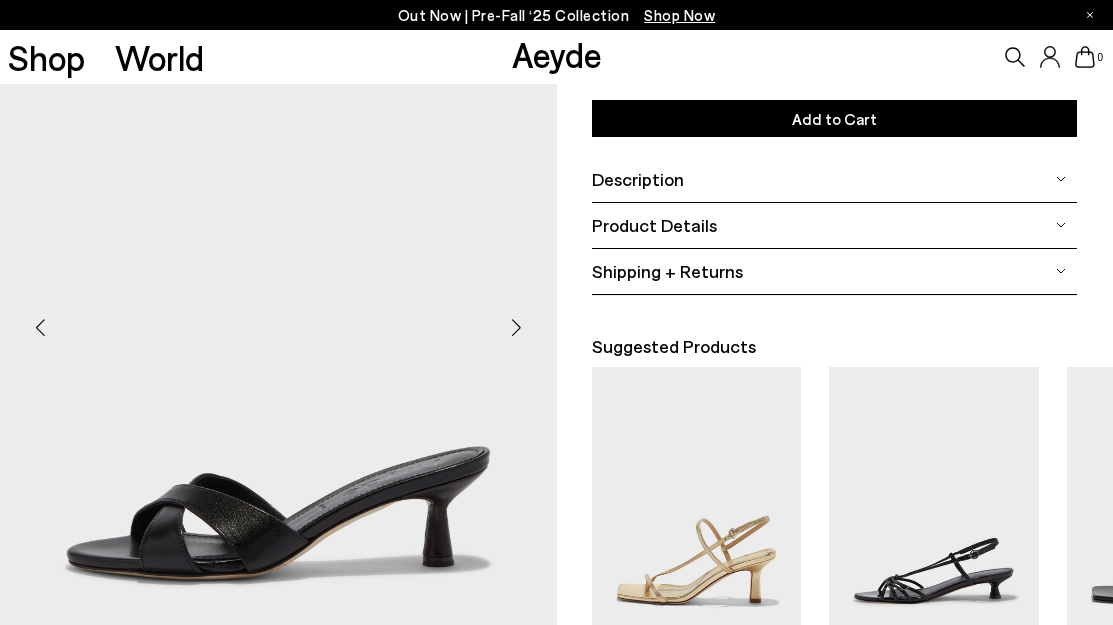 click at bounding box center [517, 328] 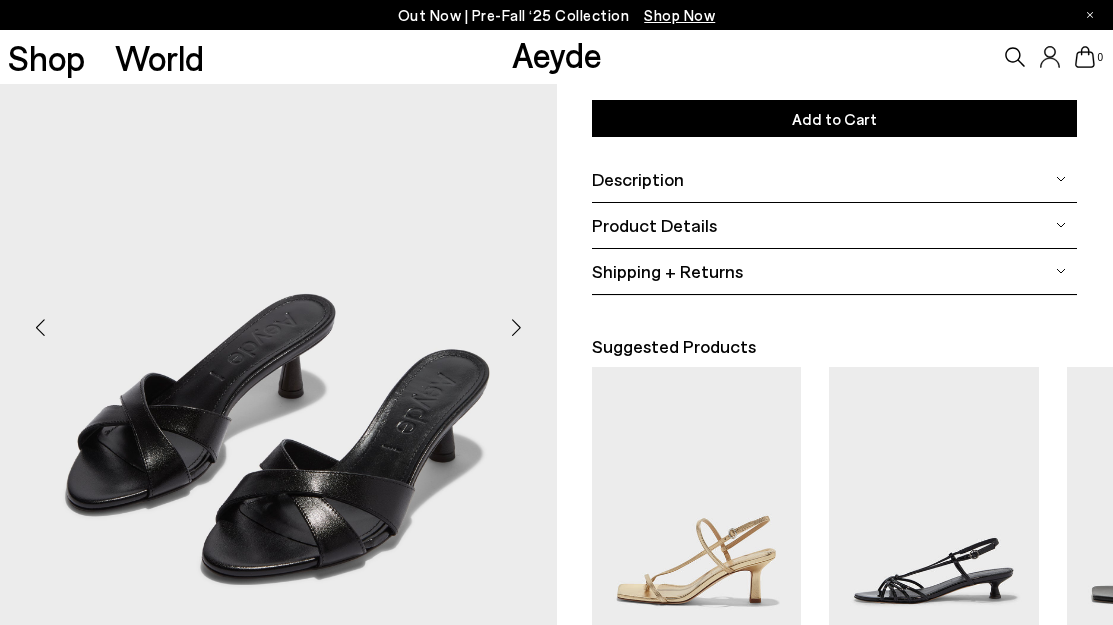 click at bounding box center (517, 328) 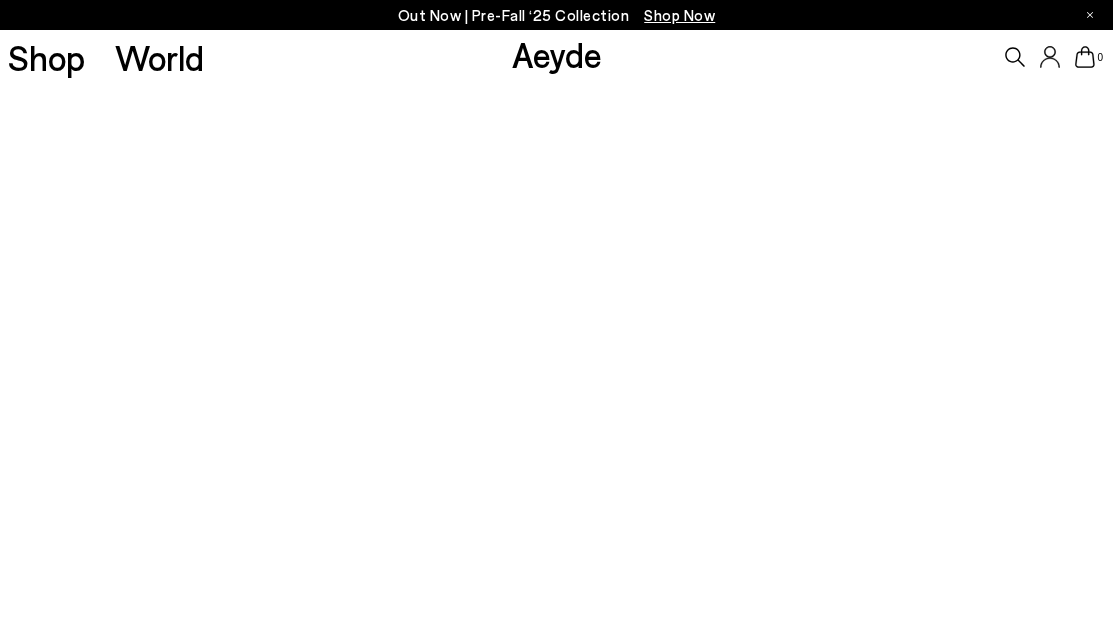 scroll, scrollTop: 0, scrollLeft: 0, axis: both 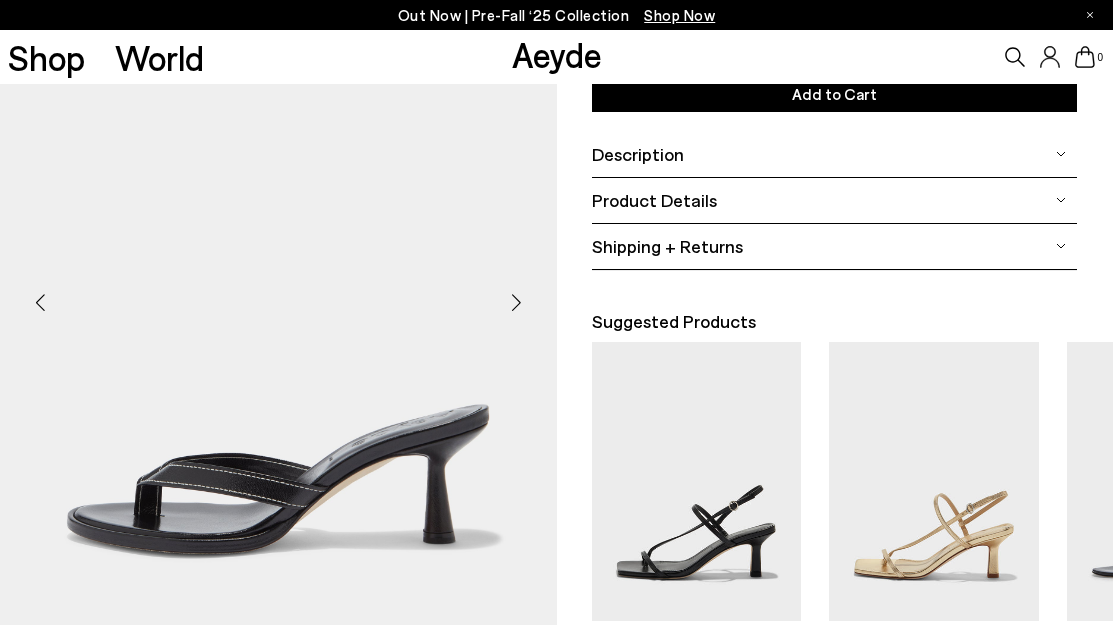 click at bounding box center [517, 303] 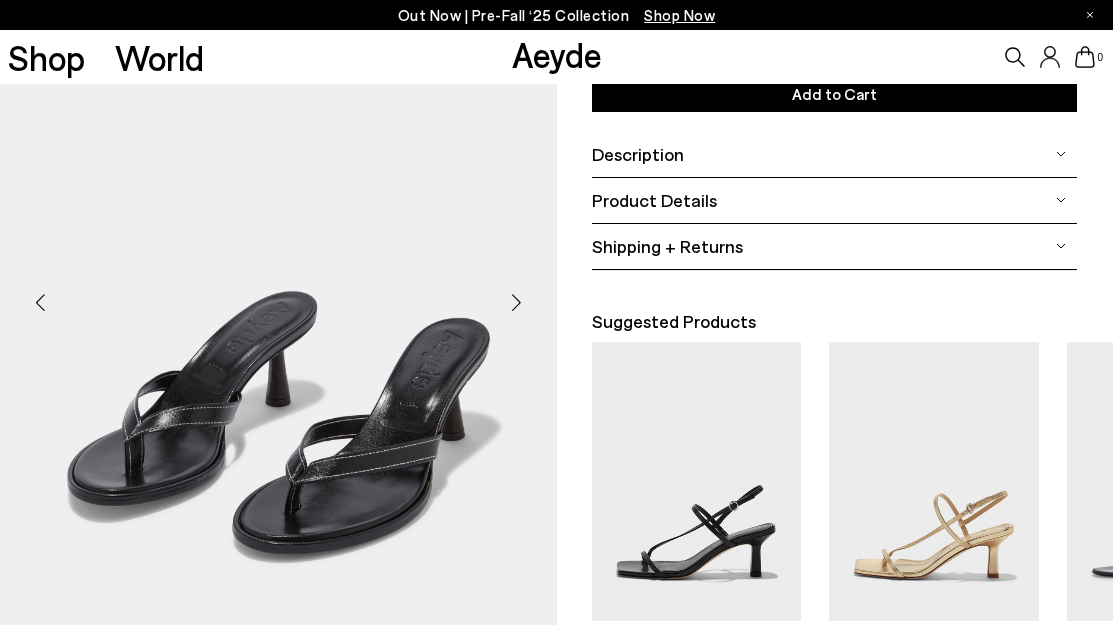 click at bounding box center [517, 303] 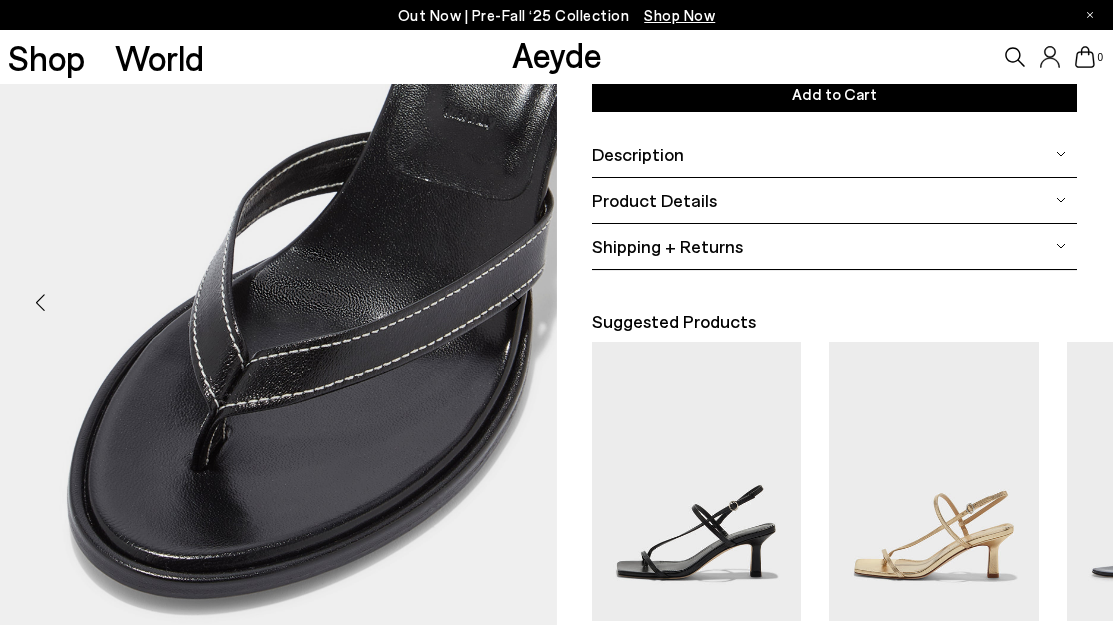 click at bounding box center [517, 303] 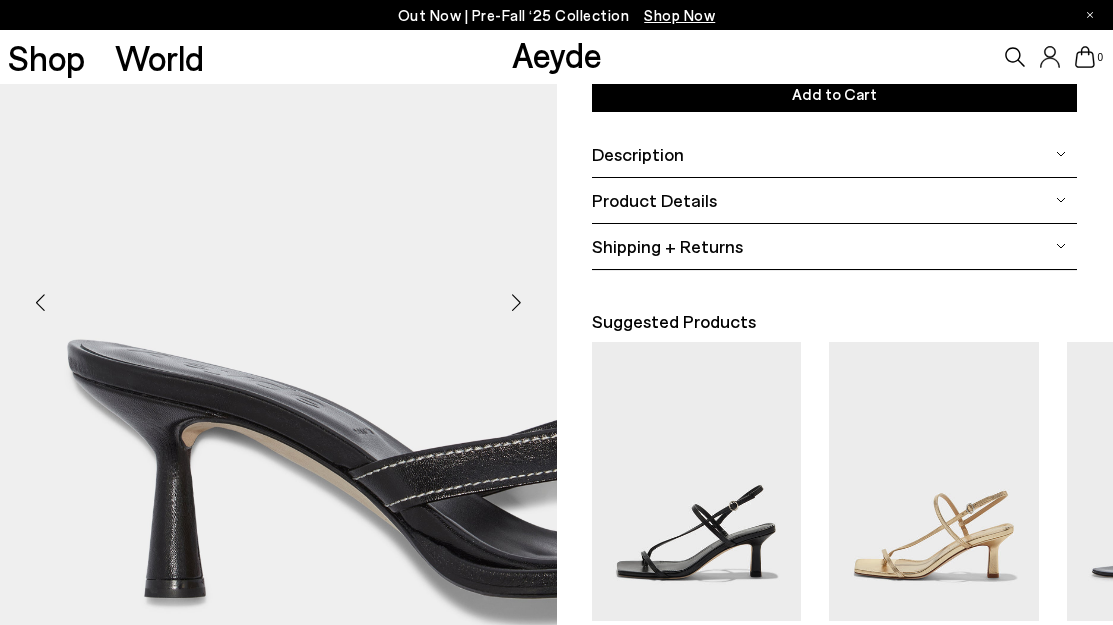 click at bounding box center (517, 303) 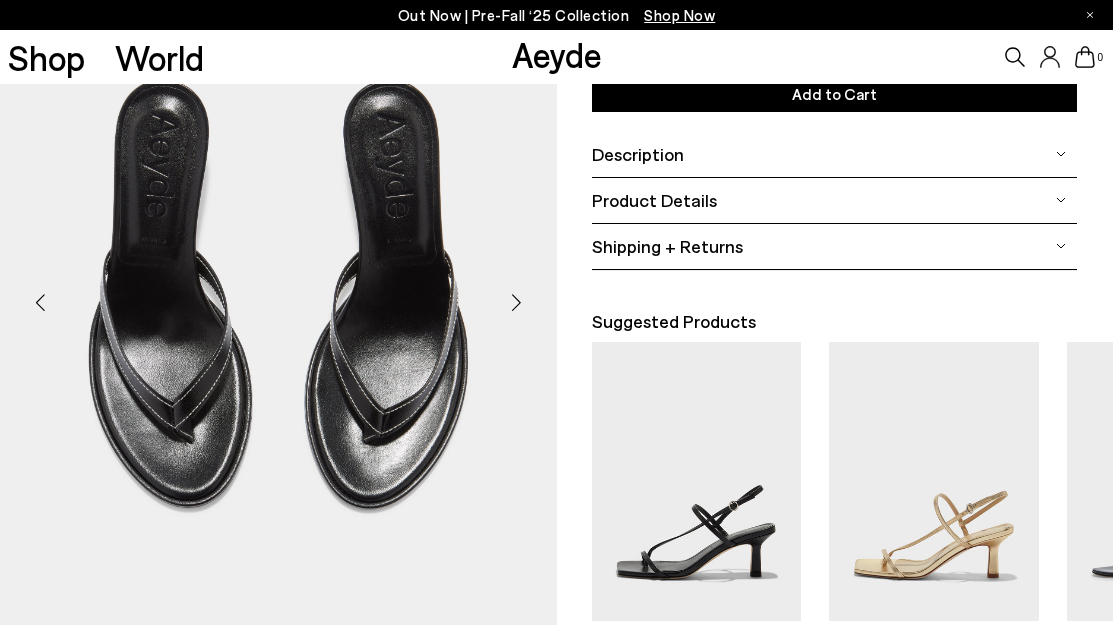 click at bounding box center (517, 303) 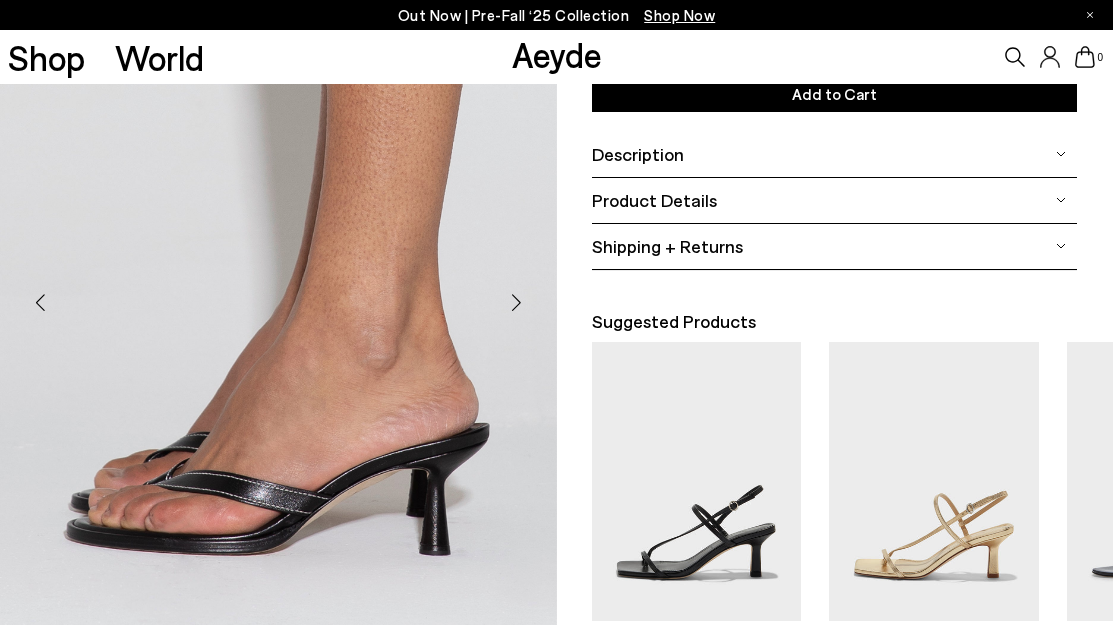 click at bounding box center [517, 303] 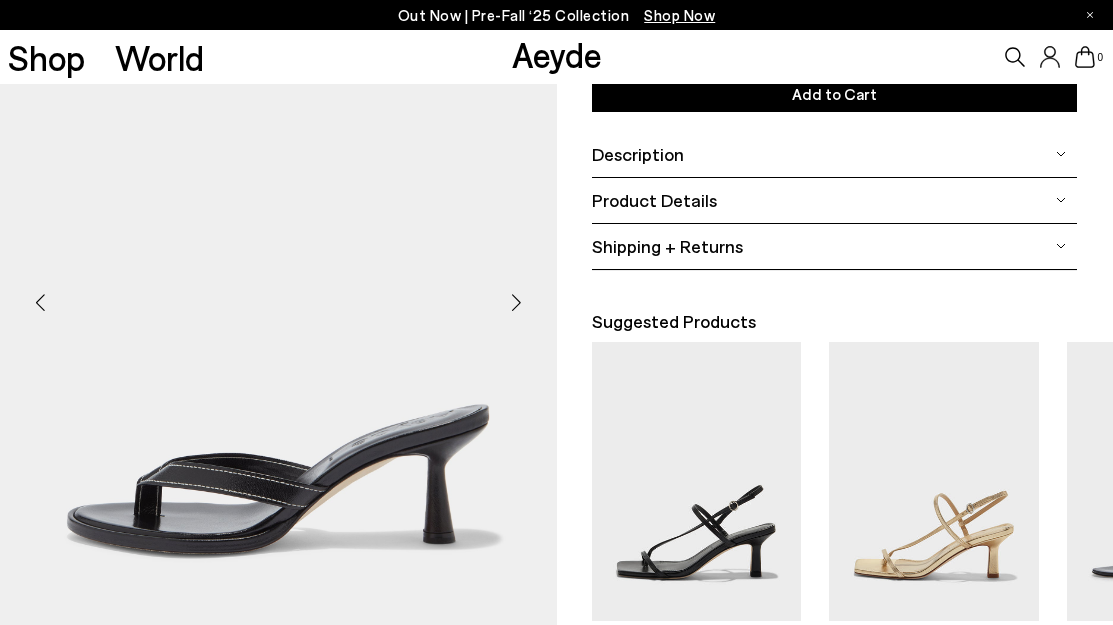 click at bounding box center (517, 303) 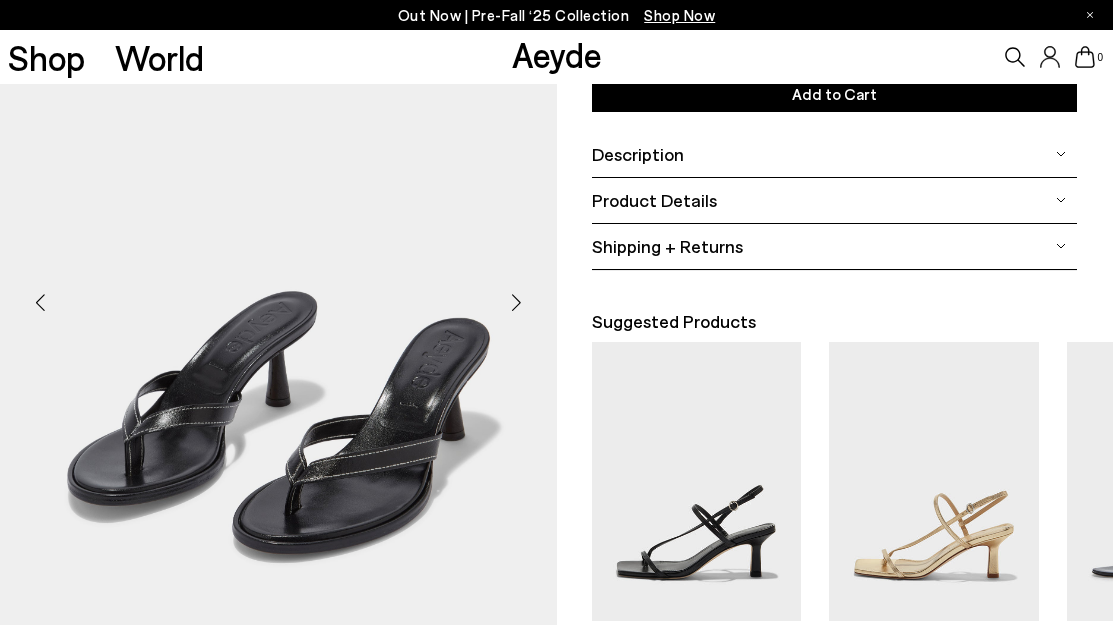 click at bounding box center [40, 303] 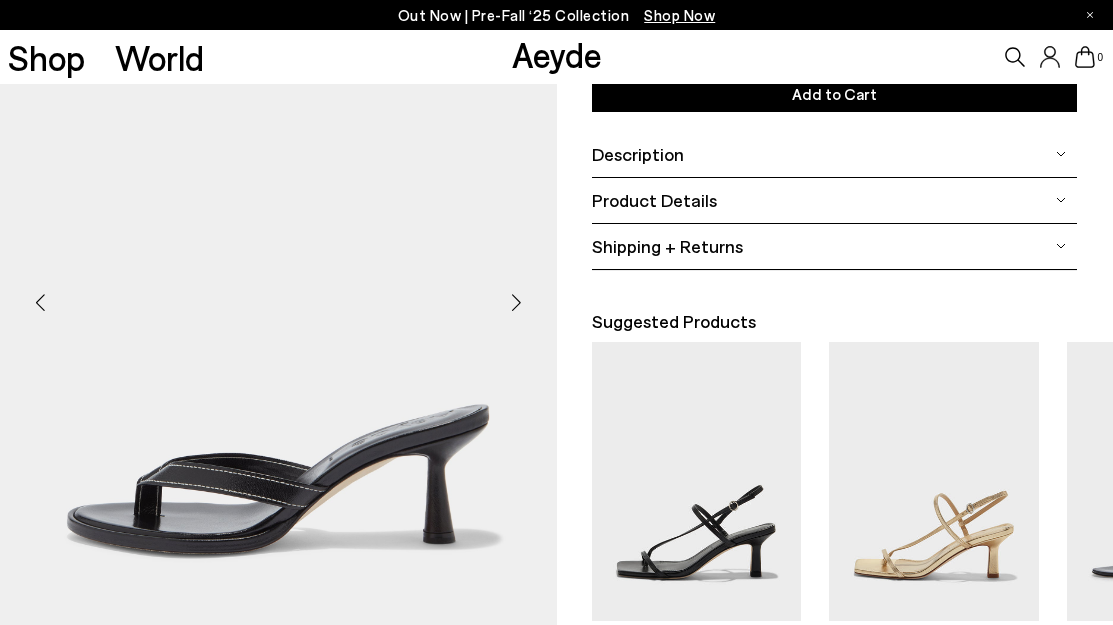 click at bounding box center (40, 303) 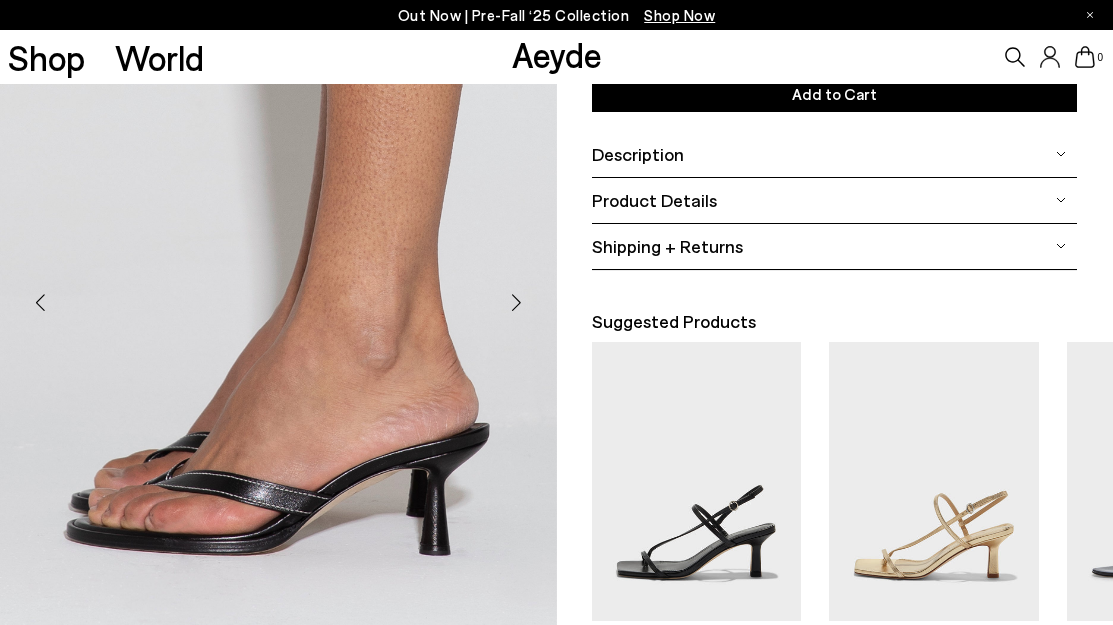 click at bounding box center [40, 303] 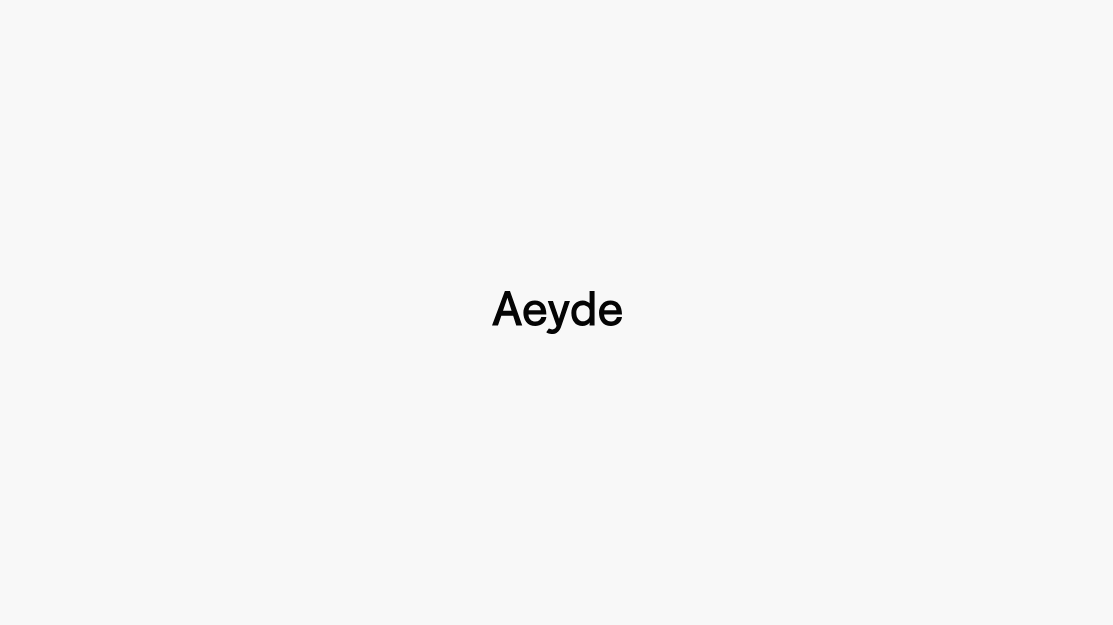 scroll, scrollTop: 0, scrollLeft: 0, axis: both 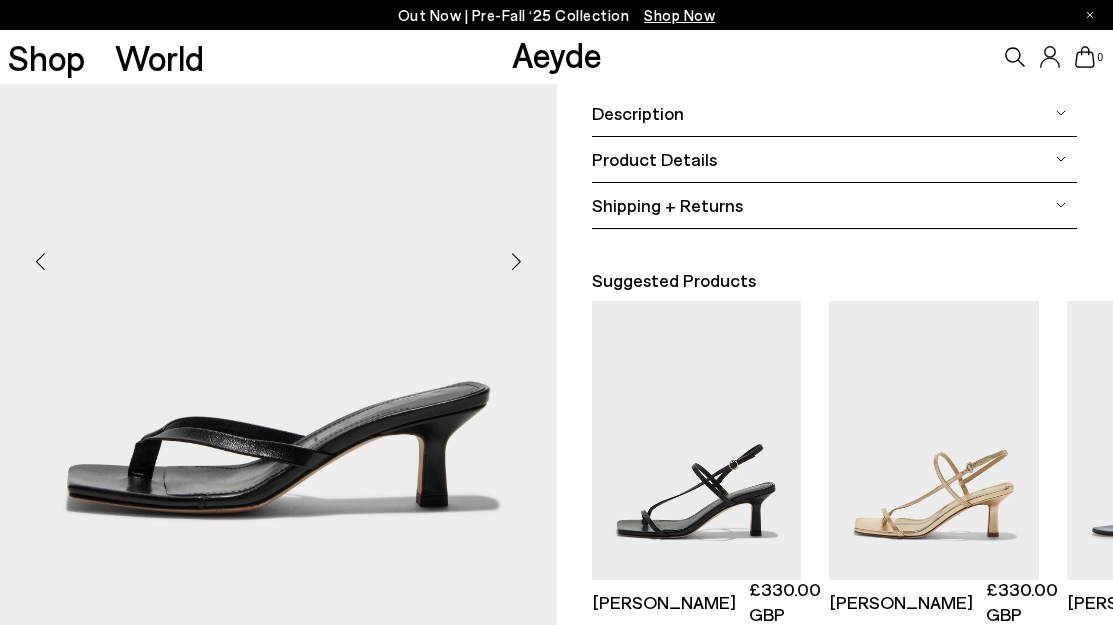 click at bounding box center [517, 262] 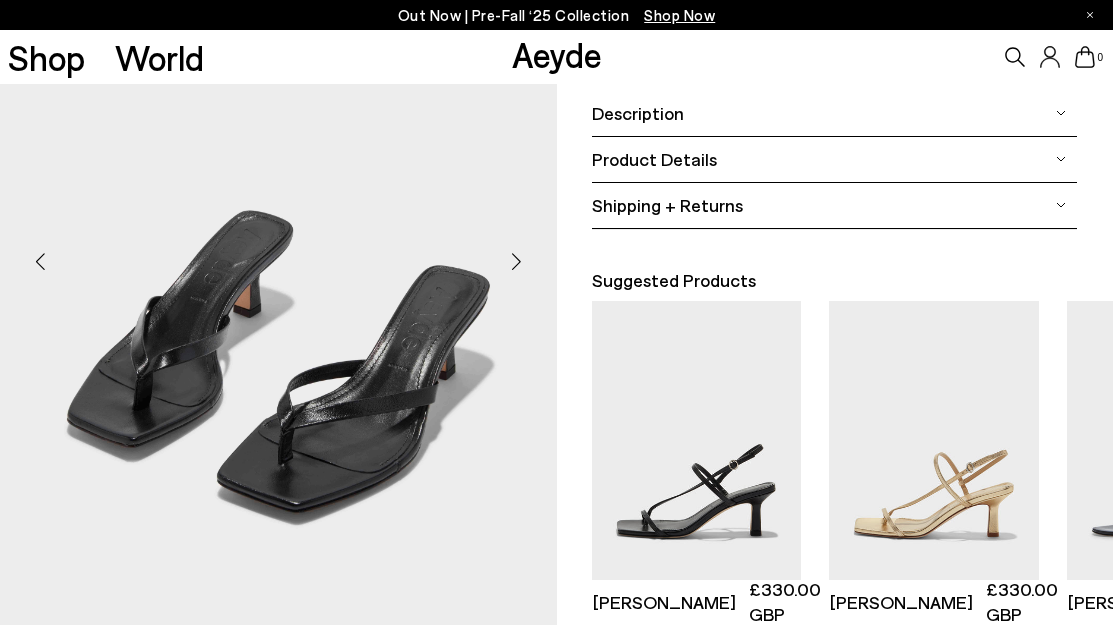 click at bounding box center [517, 262] 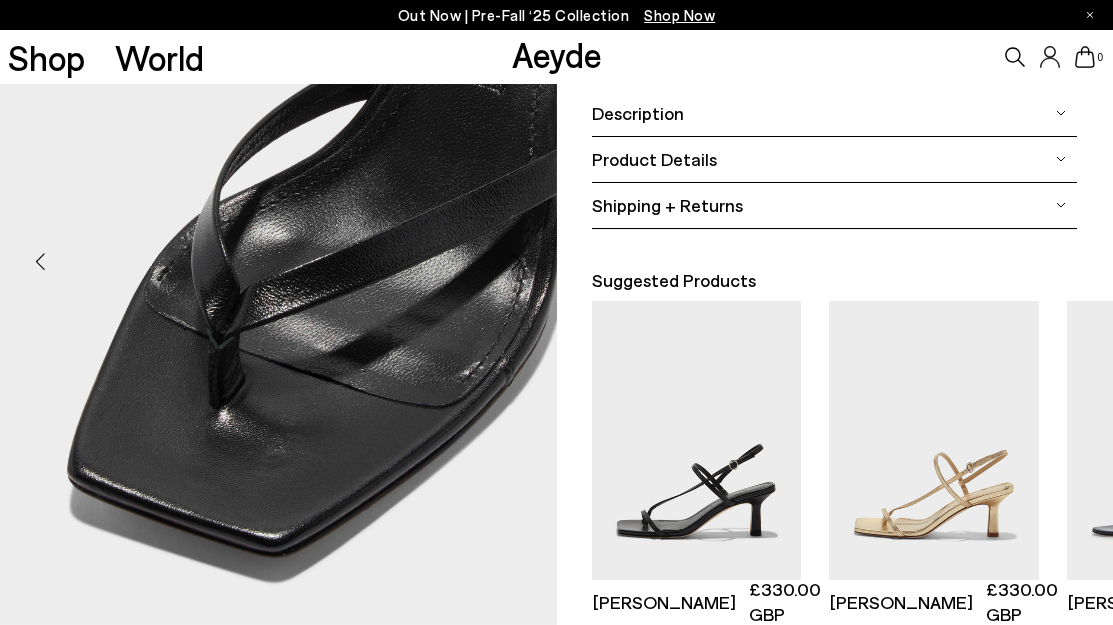 click at bounding box center [517, 262] 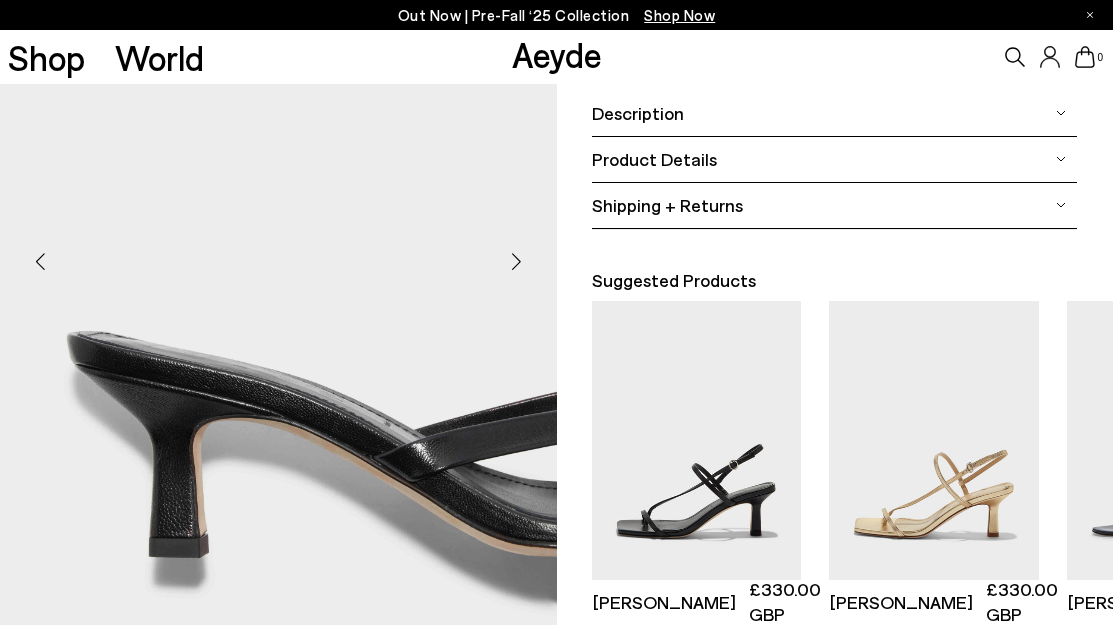 click at bounding box center (517, 262) 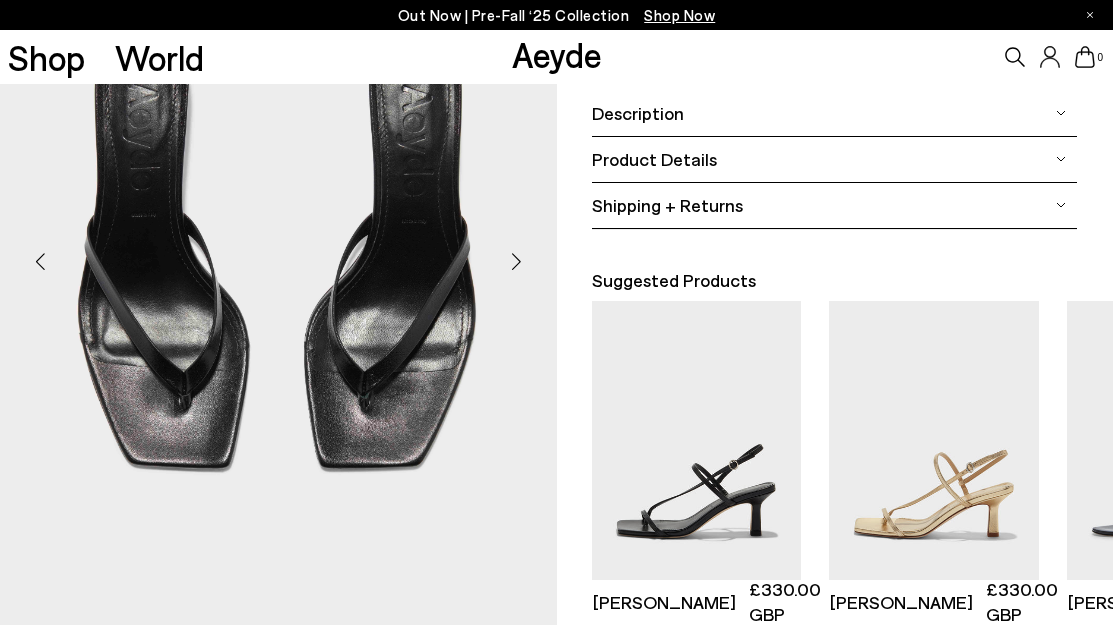 click at bounding box center [517, 262] 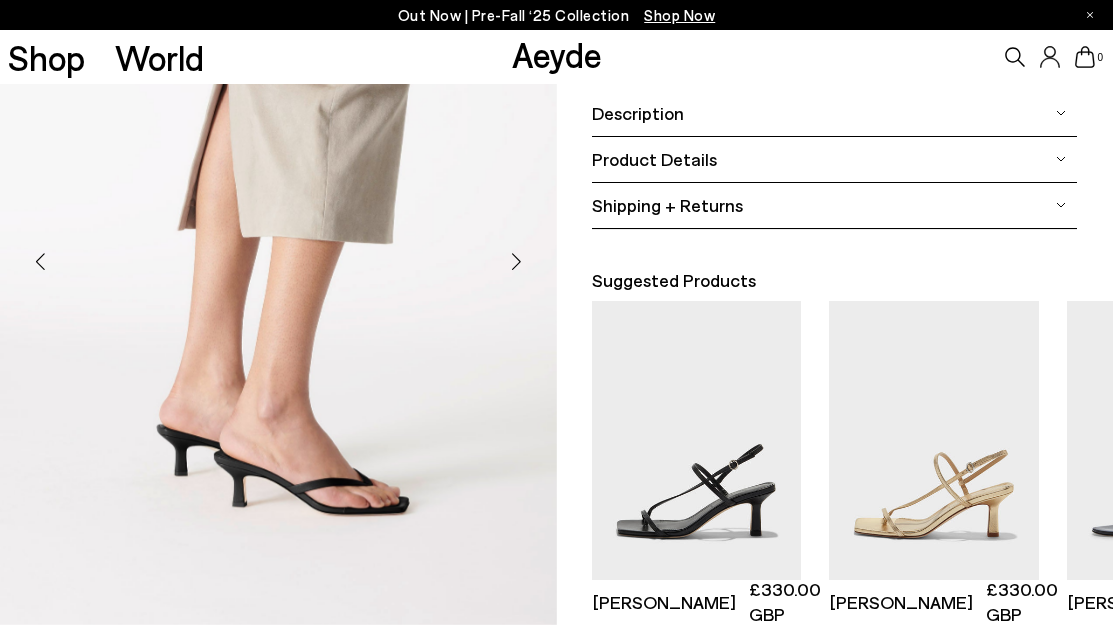 click at bounding box center [517, 262] 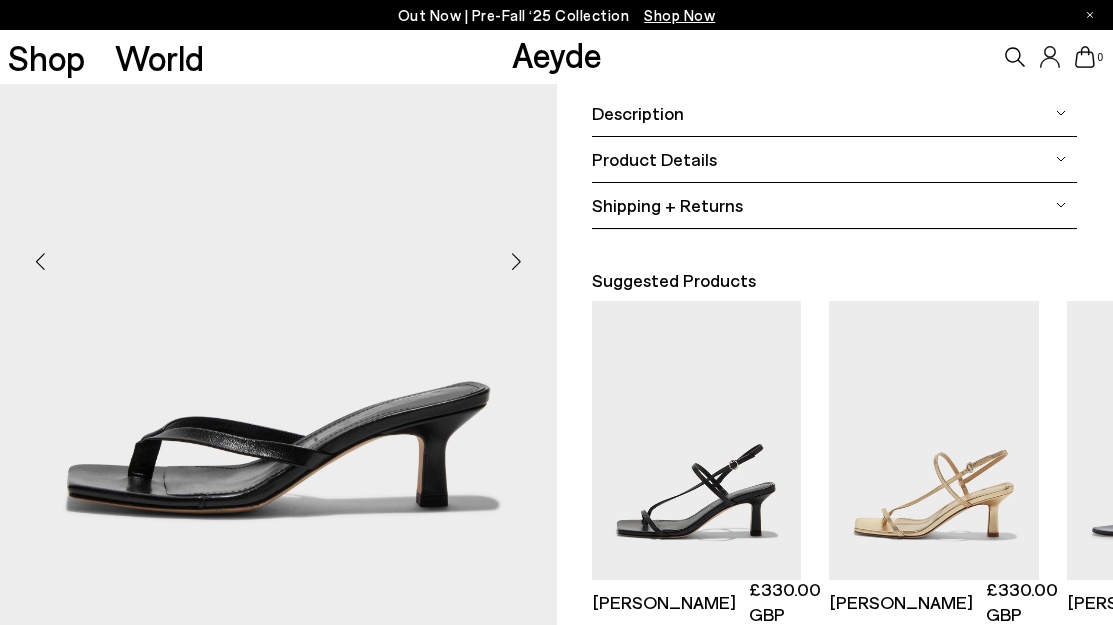 click at bounding box center [517, 262] 